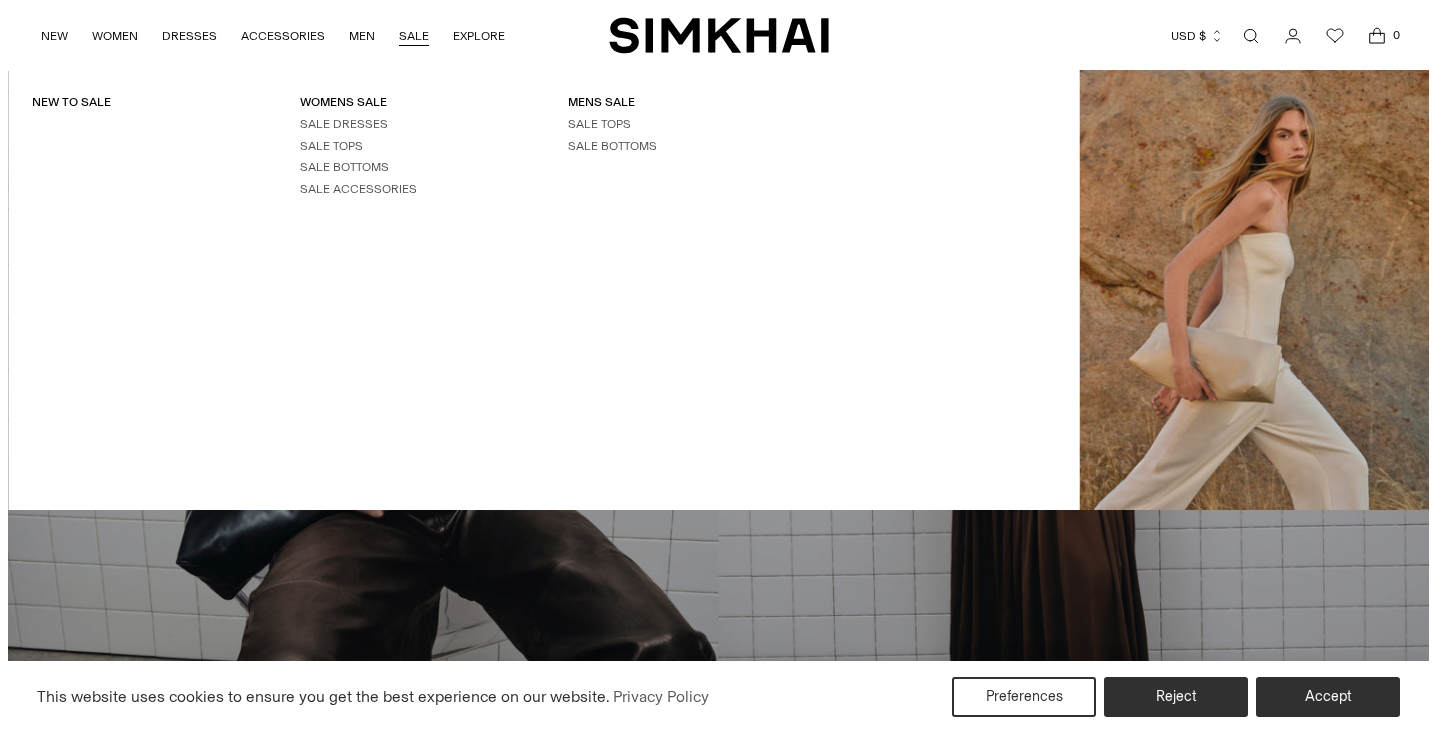 scroll, scrollTop: 0, scrollLeft: 0, axis: both 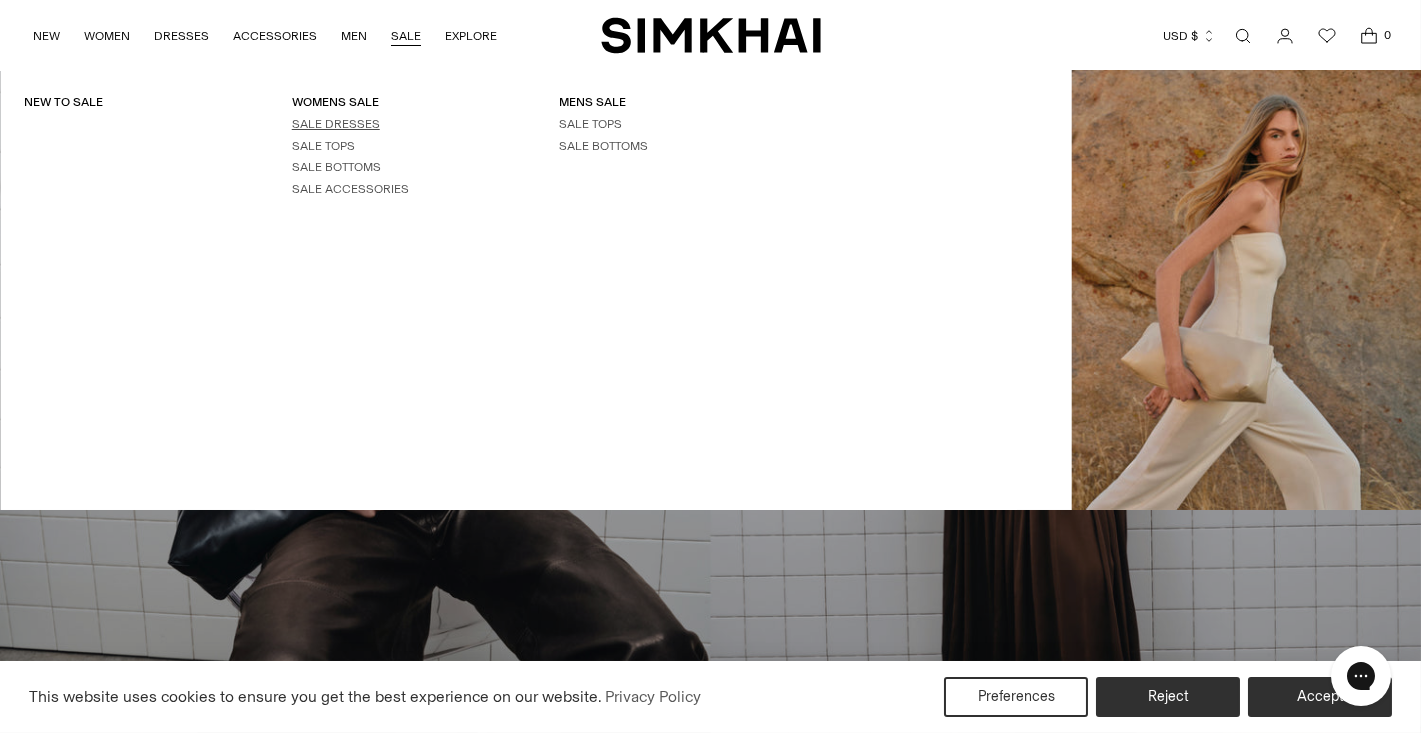 click on "SALE DRESSES" at bounding box center (336, 124) 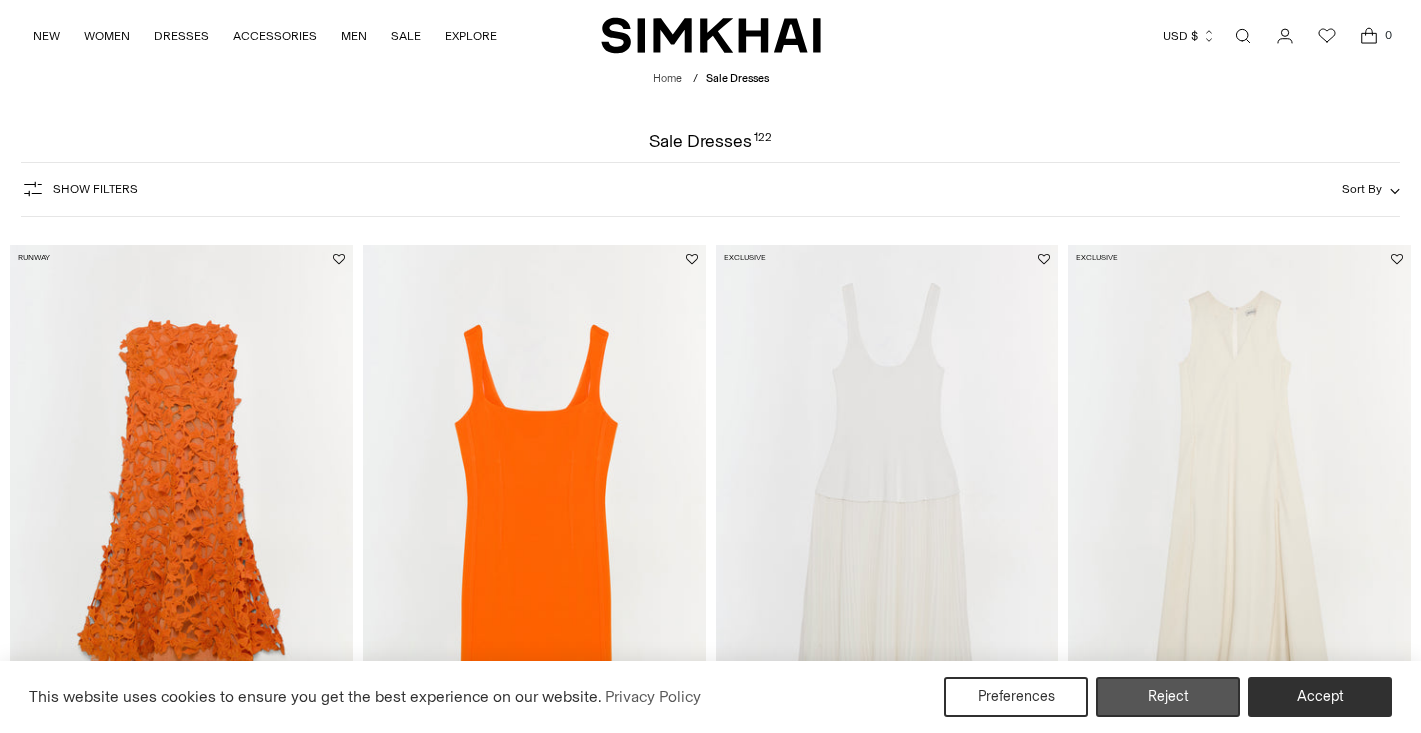 scroll, scrollTop: 0, scrollLeft: 0, axis: both 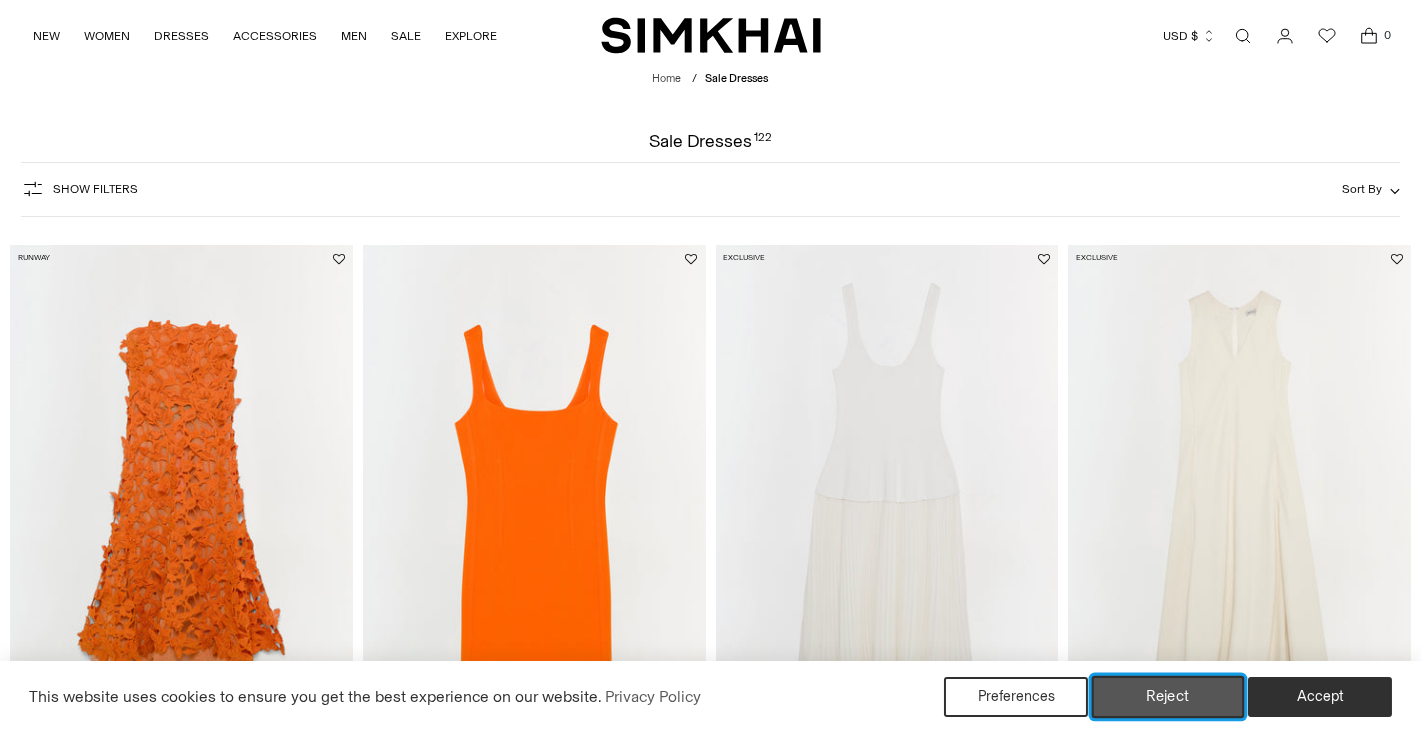 click on "Reject" at bounding box center [1168, 697] 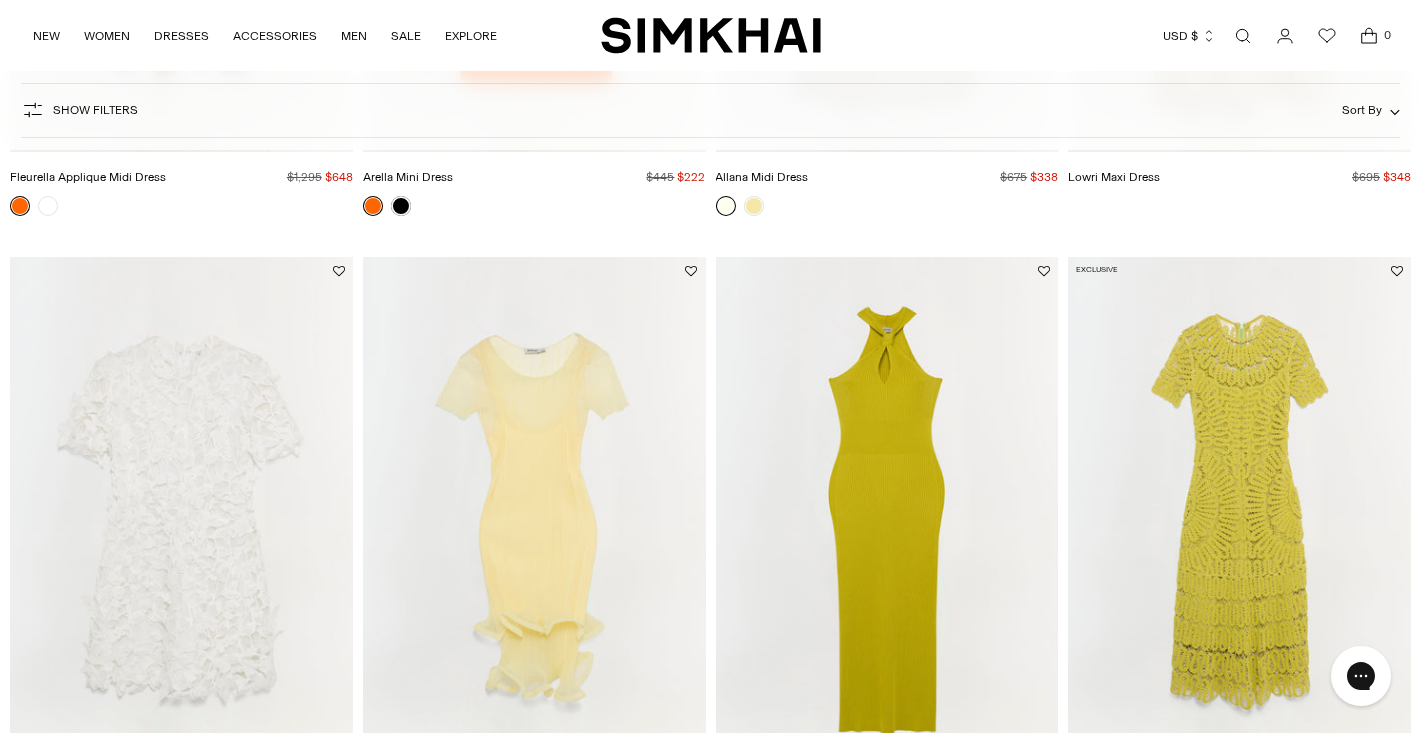 scroll, scrollTop: 752, scrollLeft: 0, axis: vertical 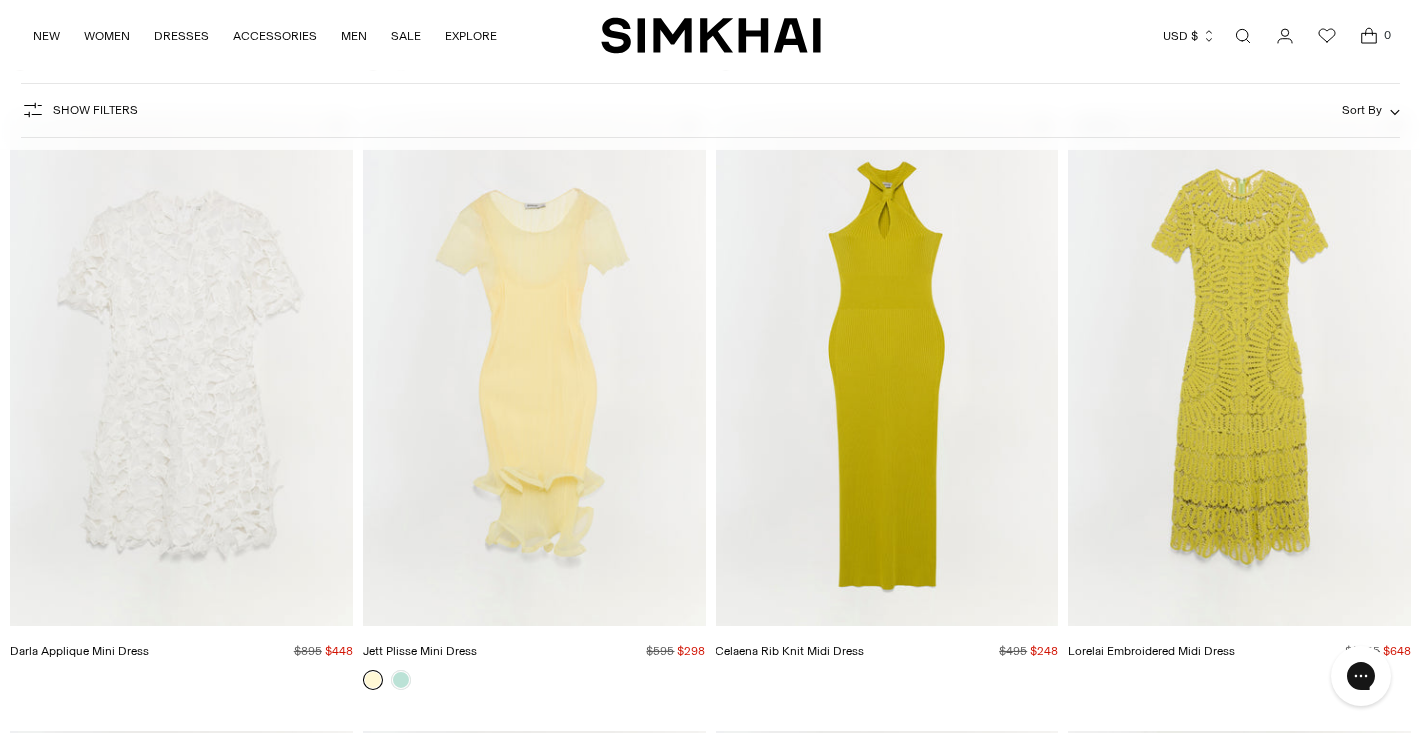 click at bounding box center [0, 0] 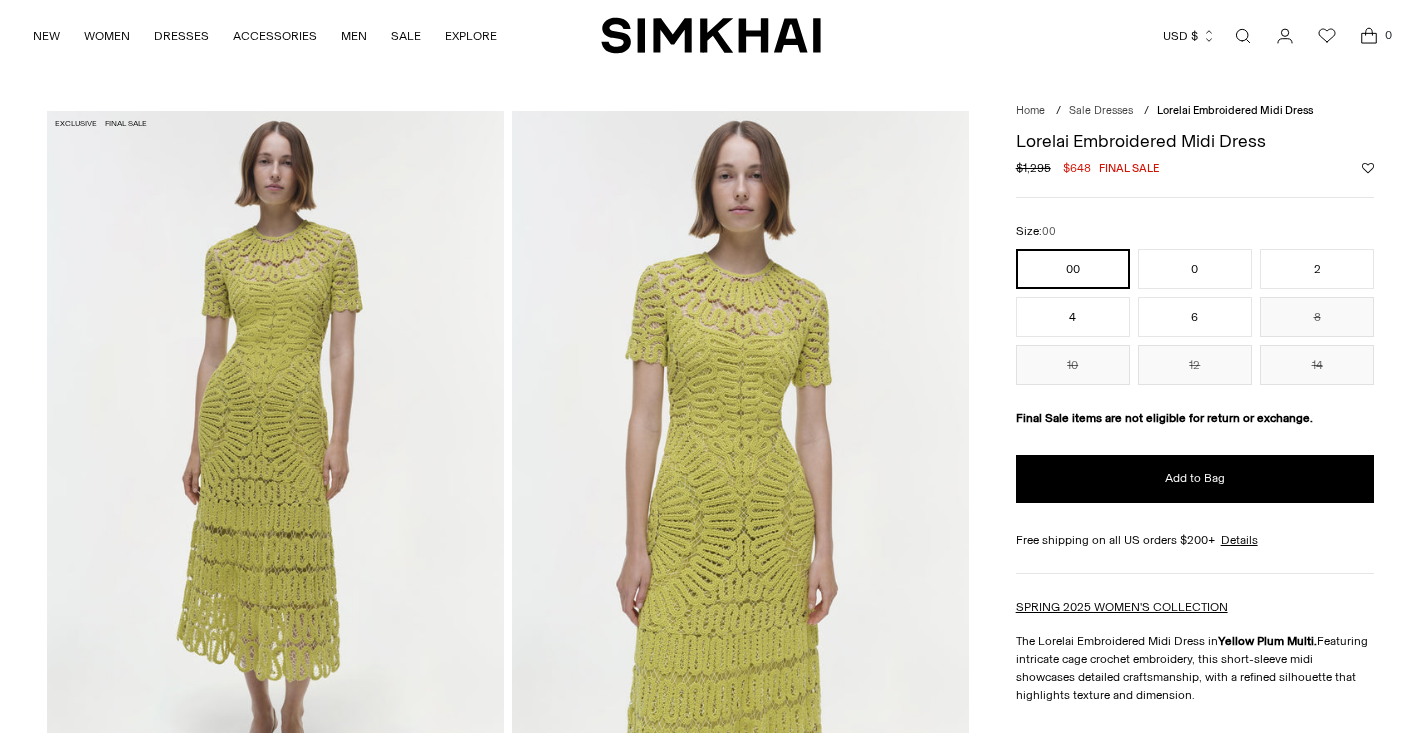 scroll, scrollTop: 0, scrollLeft: 0, axis: both 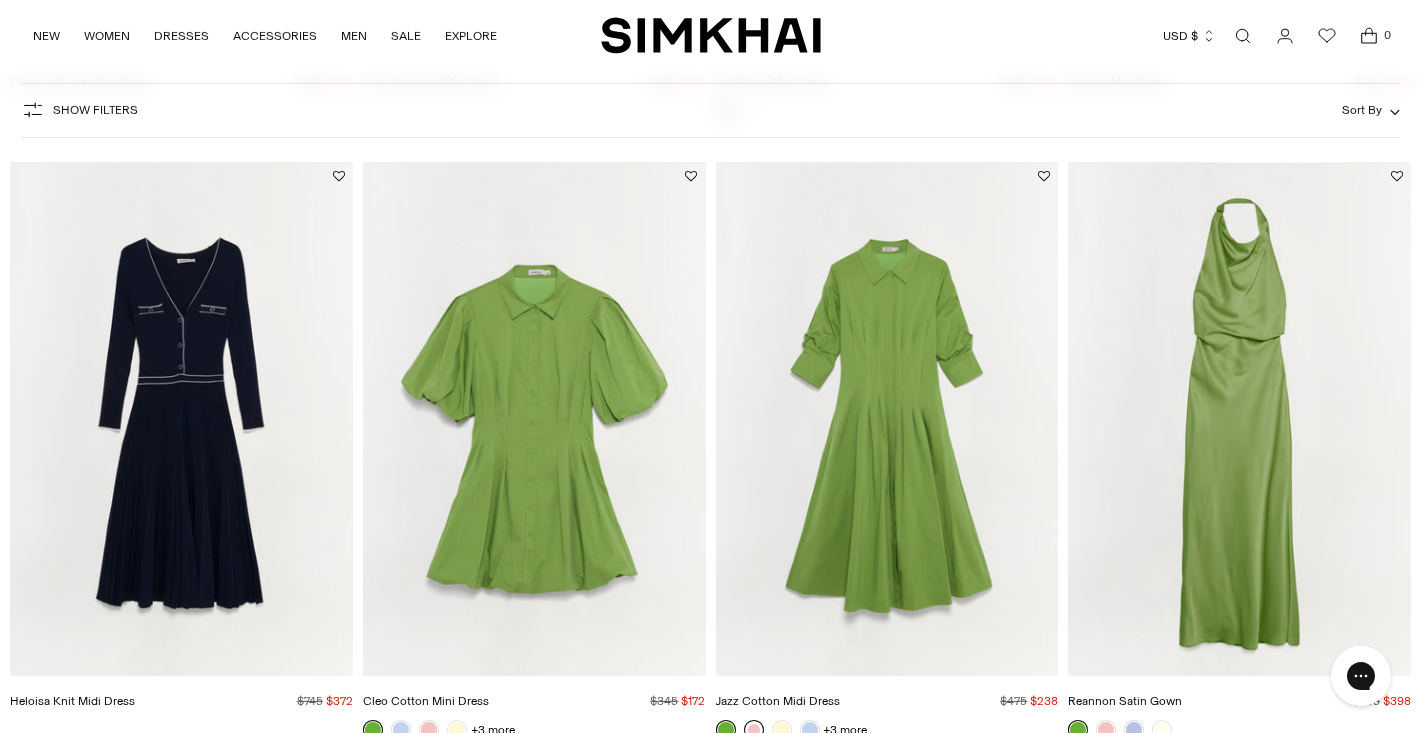 click at bounding box center [754, 730] 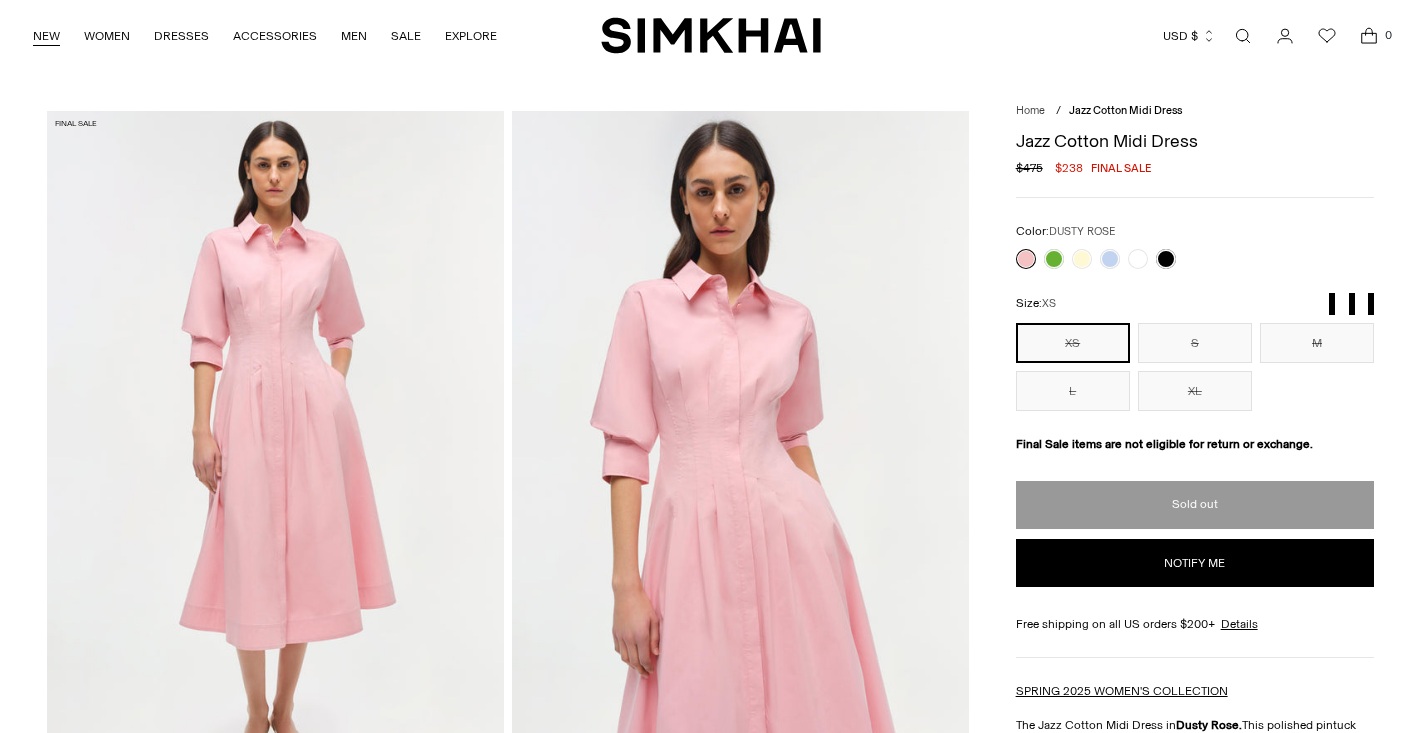 scroll, scrollTop: 0, scrollLeft: 0, axis: both 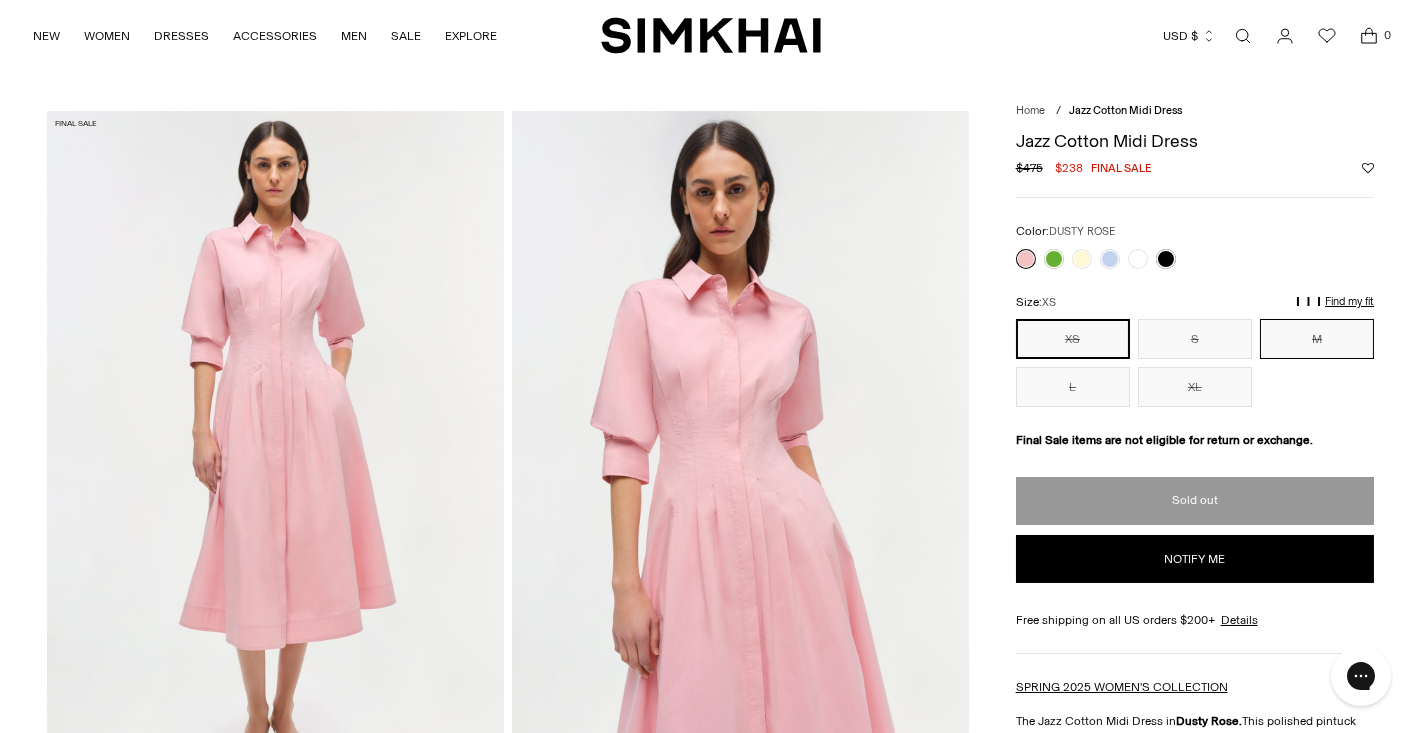 click on "M" at bounding box center [1317, 339] 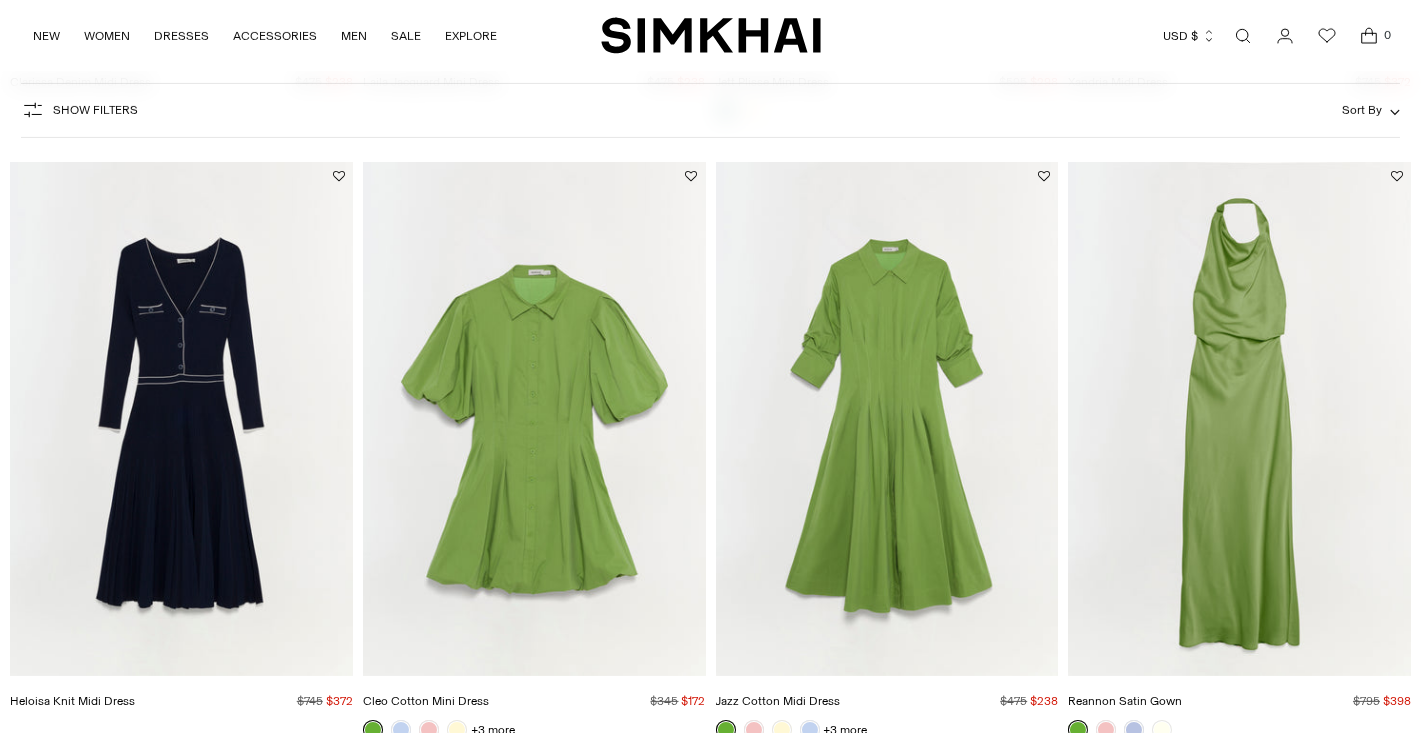 scroll, scrollTop: 2559, scrollLeft: 0, axis: vertical 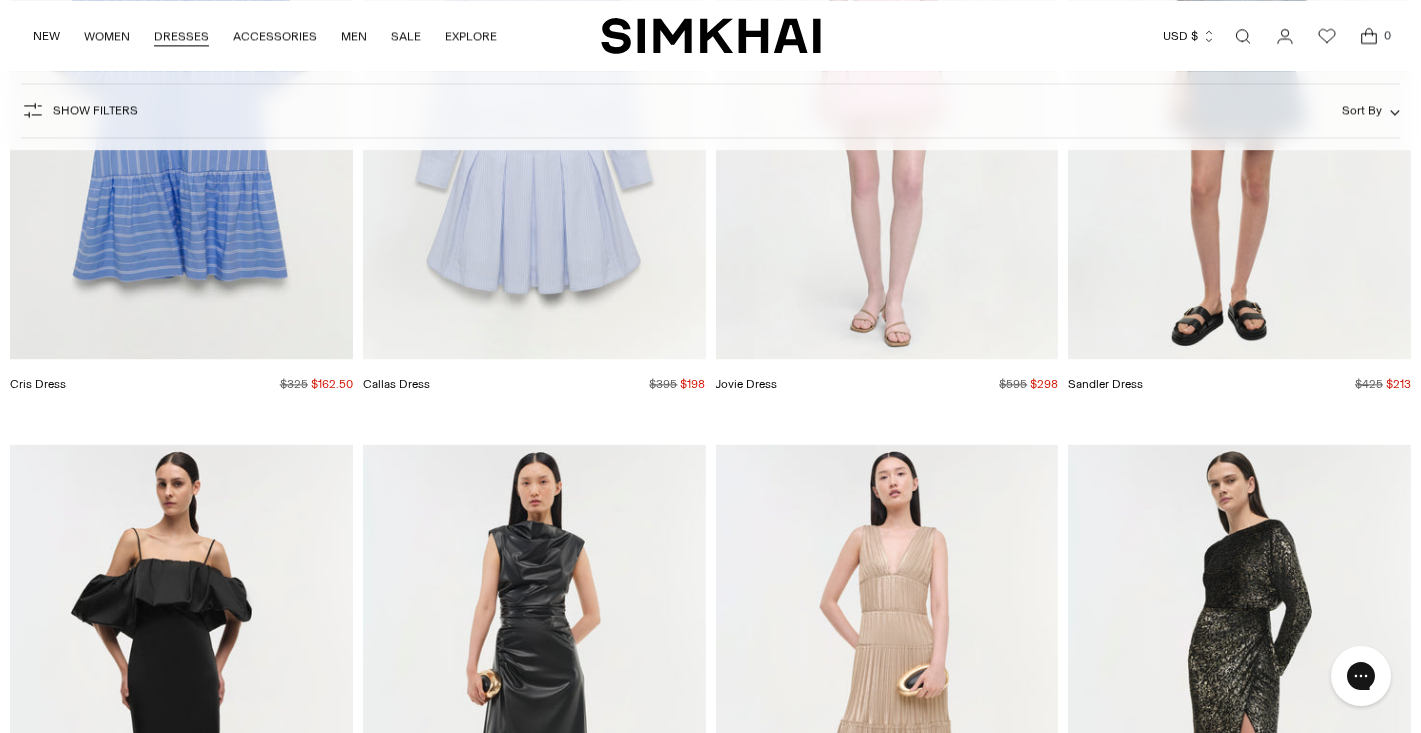 click on "DRESSES" at bounding box center (181, 36) 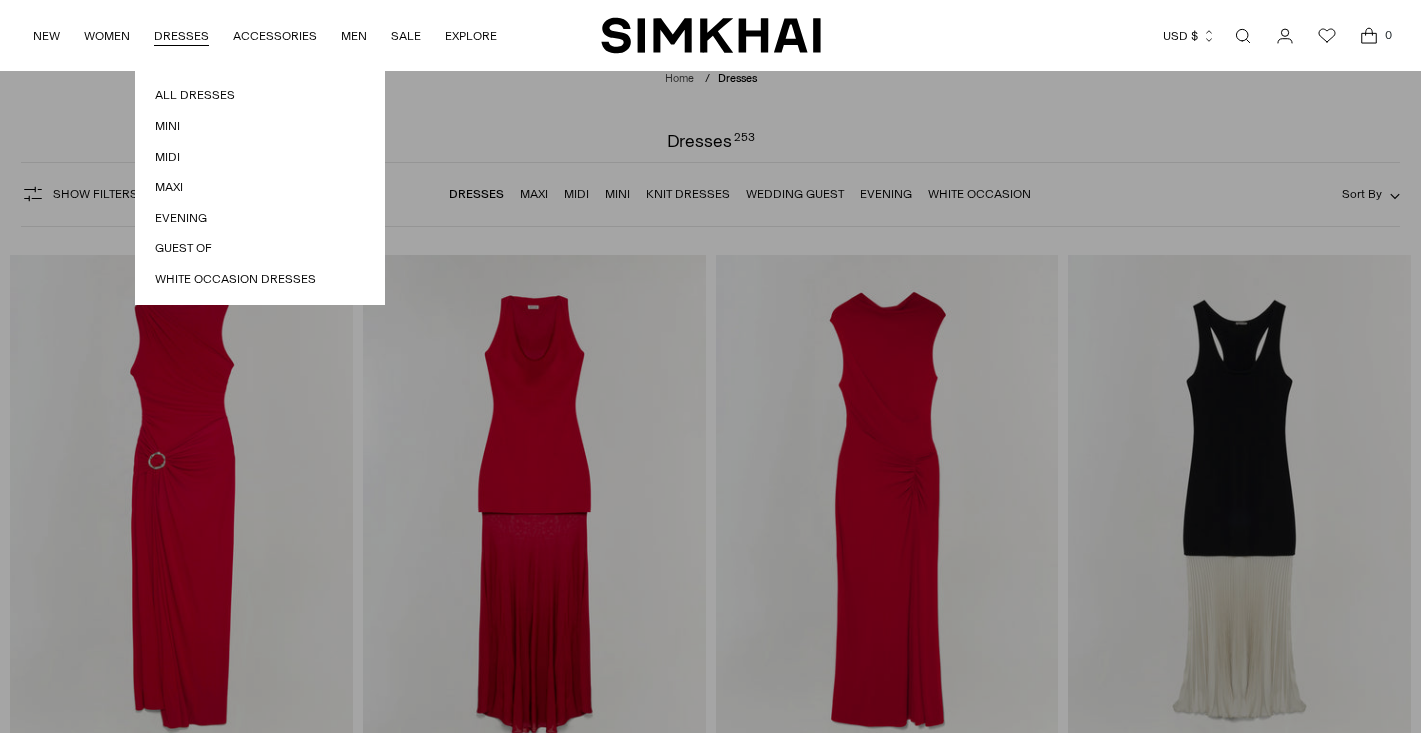 scroll, scrollTop: 0, scrollLeft: 0, axis: both 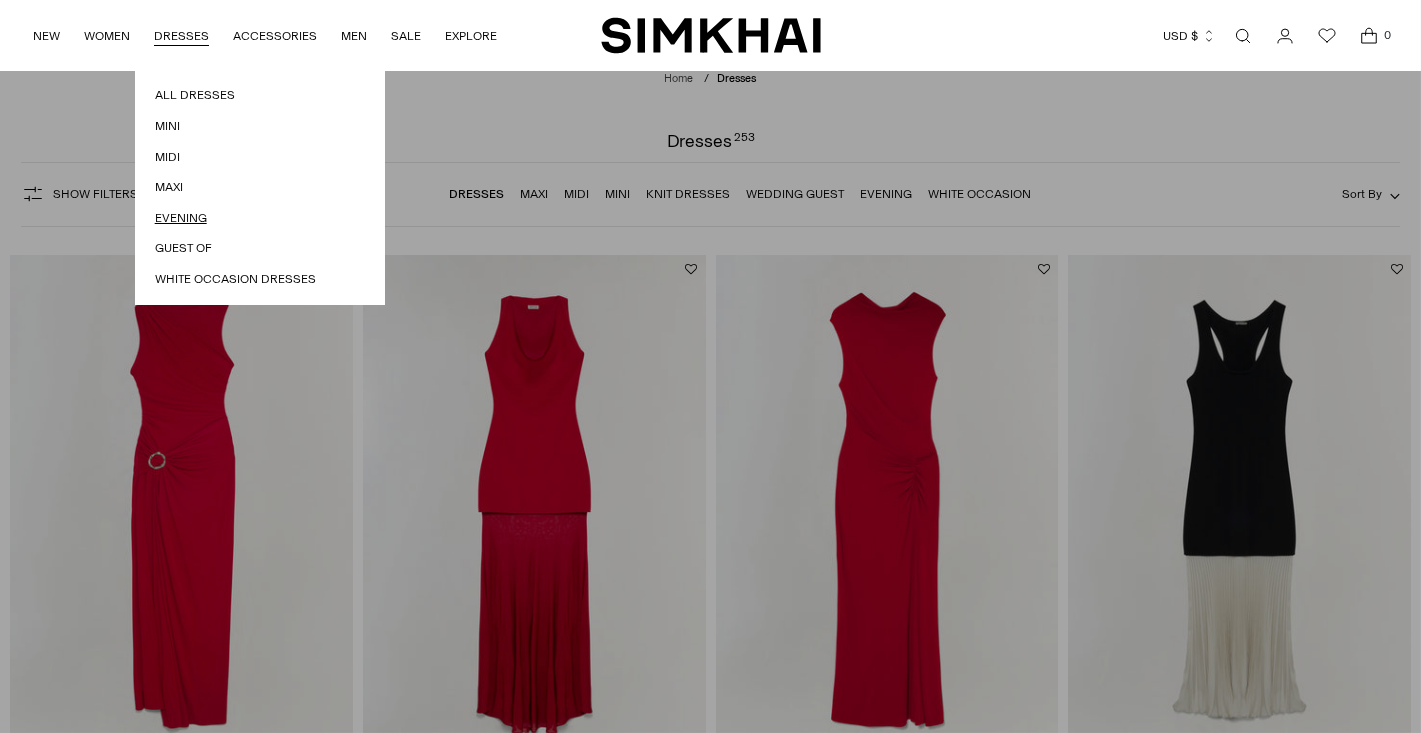 click on "Evening" at bounding box center (260, 218) 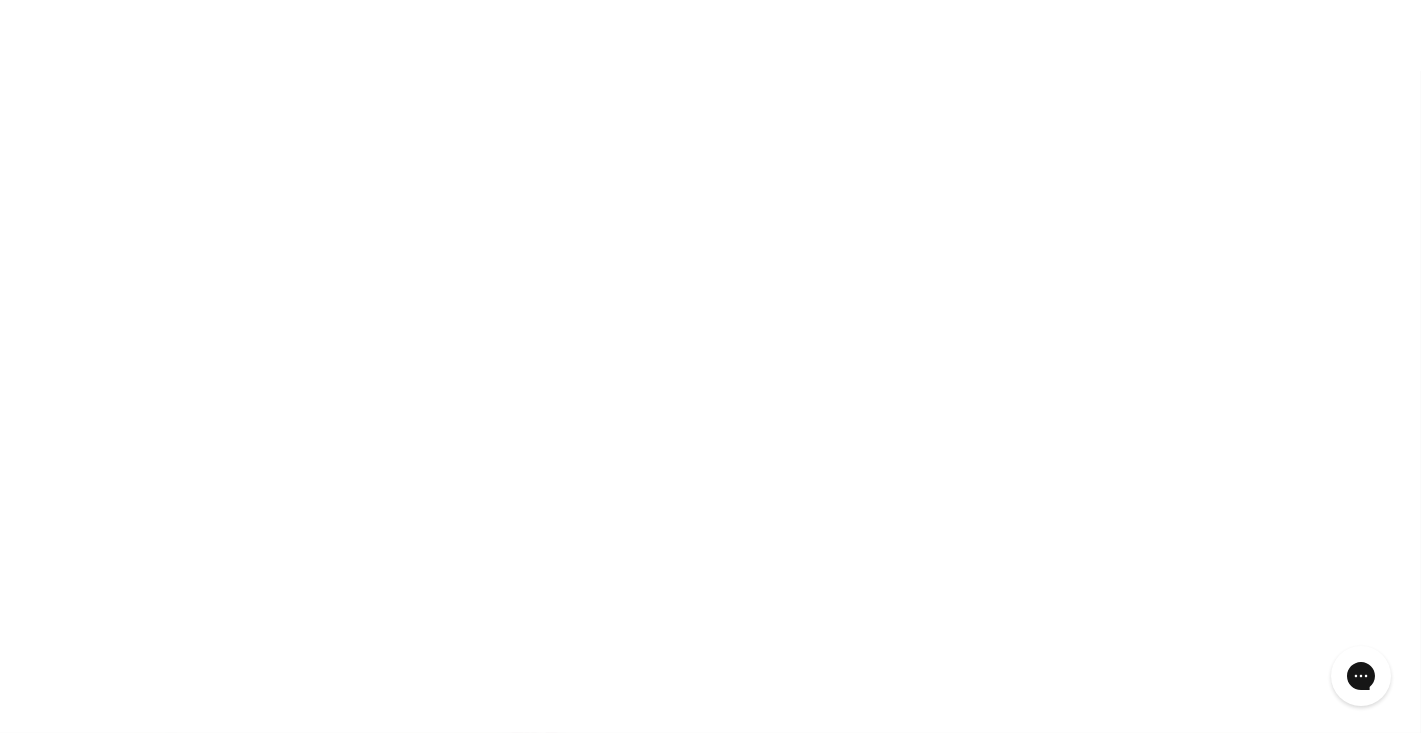 scroll, scrollTop: 0, scrollLeft: 0, axis: both 